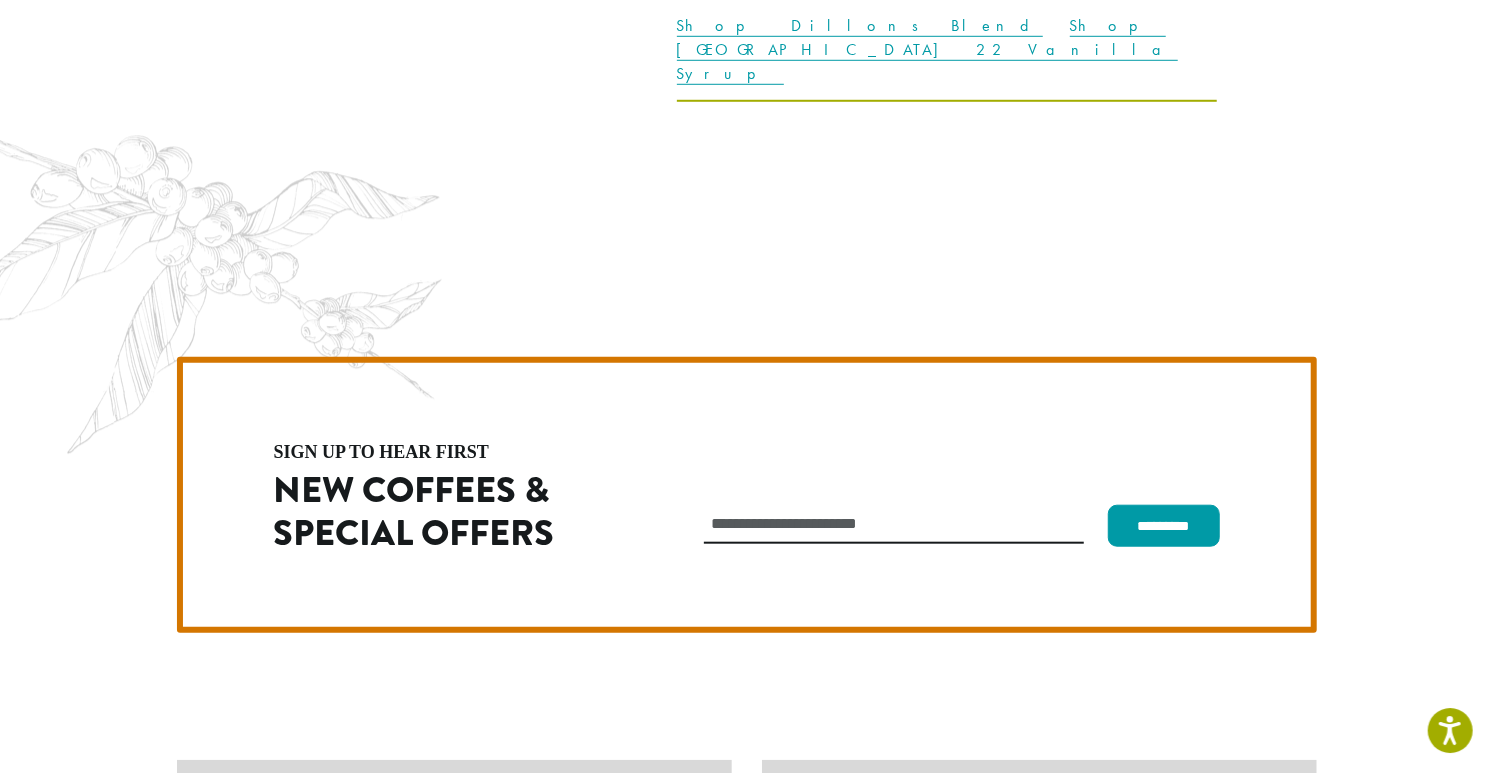 scroll, scrollTop: 5649, scrollLeft: 0, axis: vertical 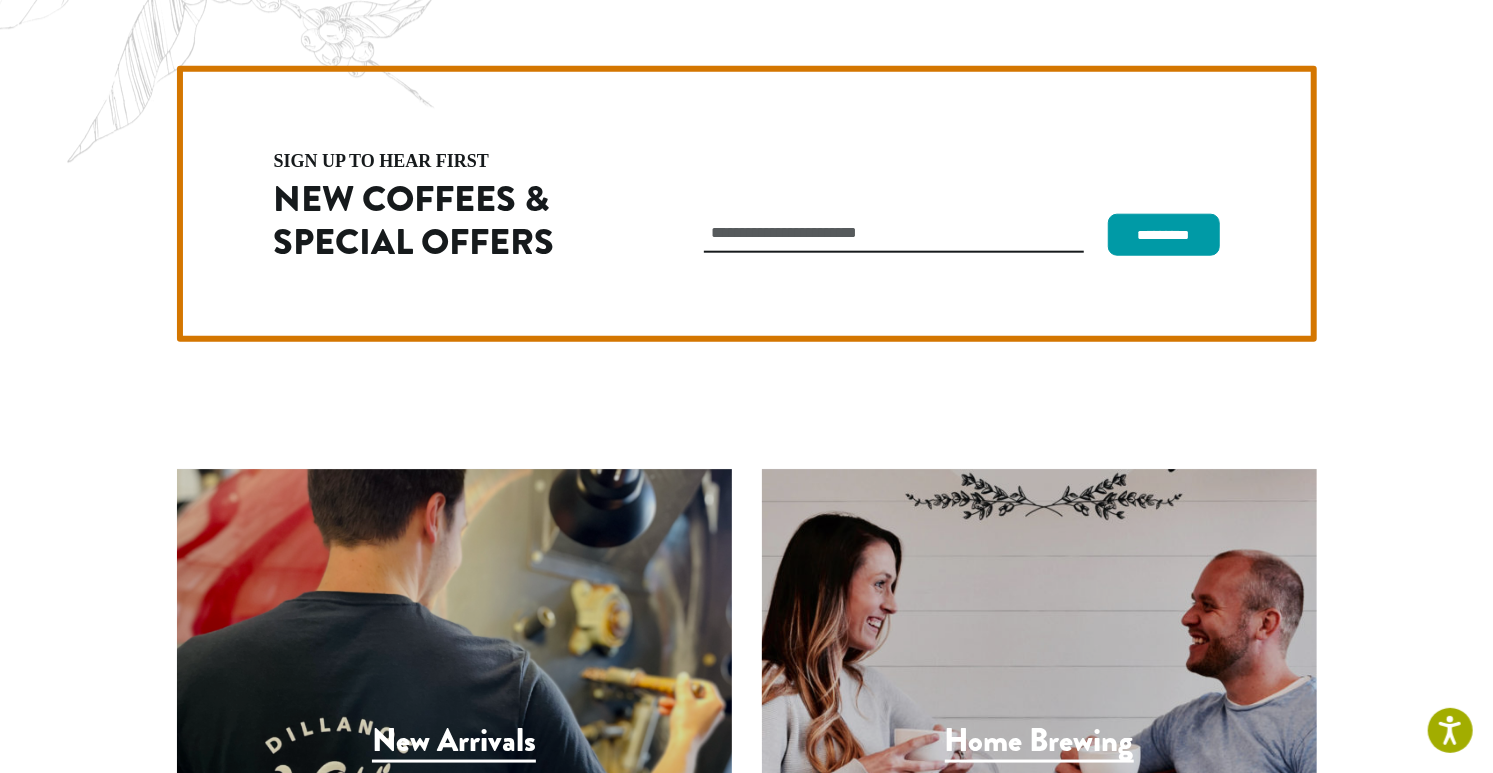 click on "Privacy Policy" at bounding box center [1146, 1920] 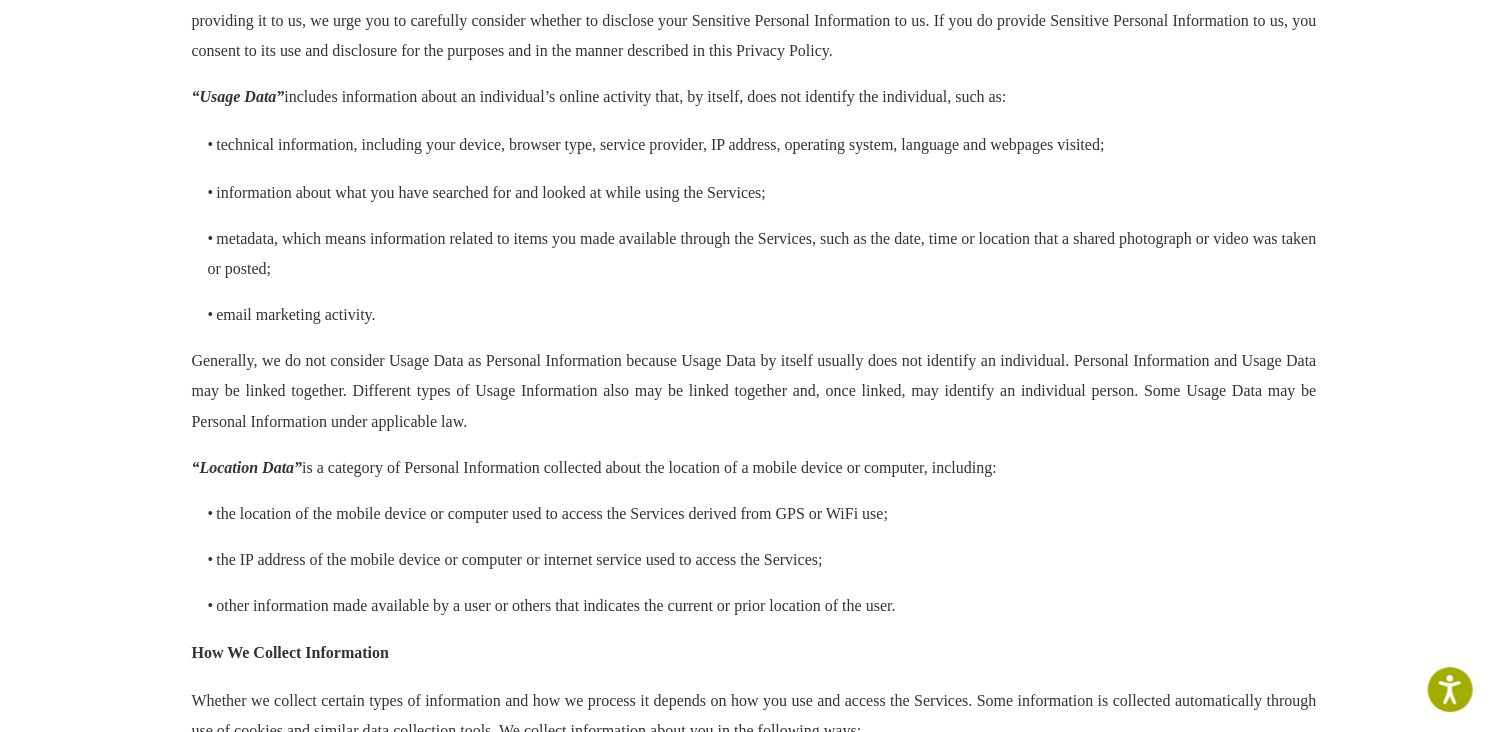 scroll, scrollTop: 0, scrollLeft: 0, axis: both 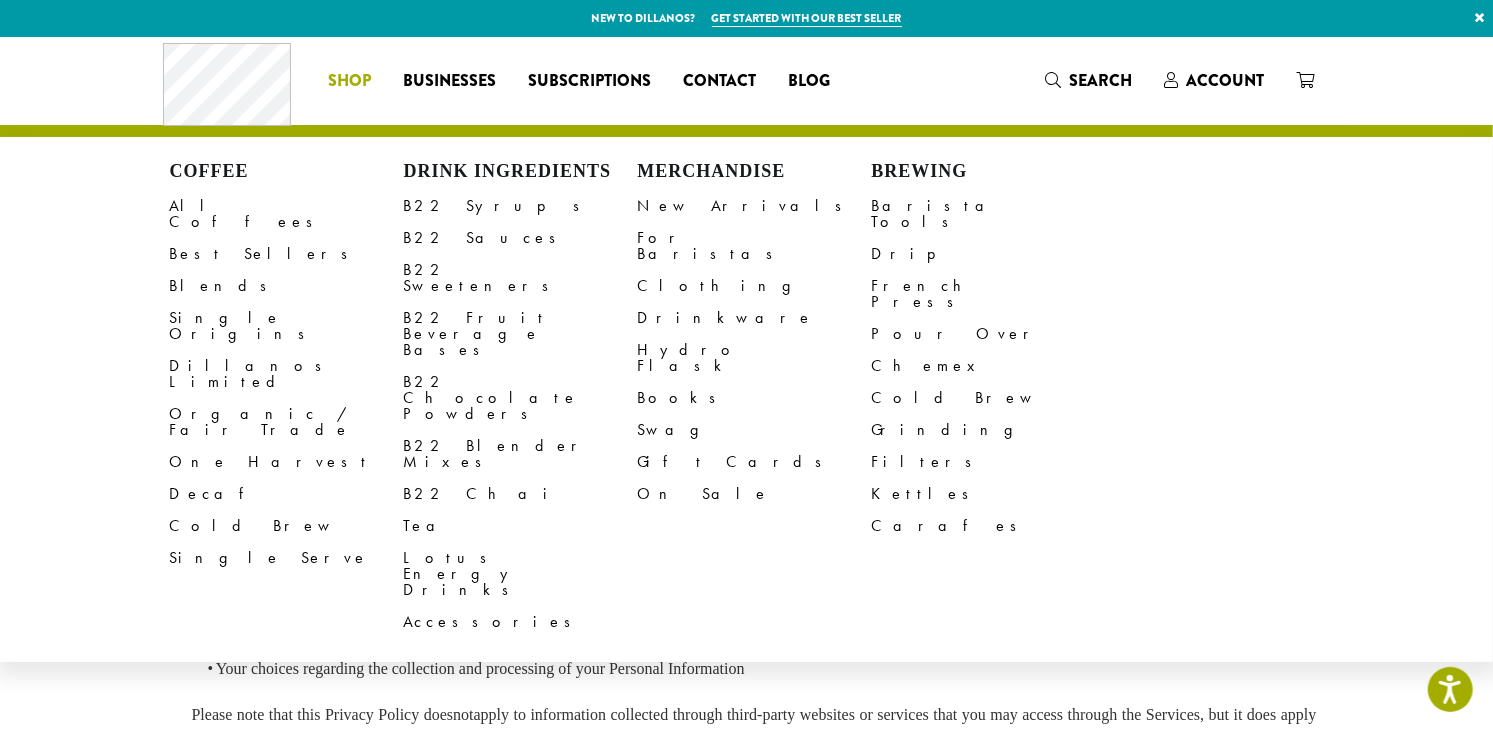 click on "Shop" at bounding box center [349, 81] 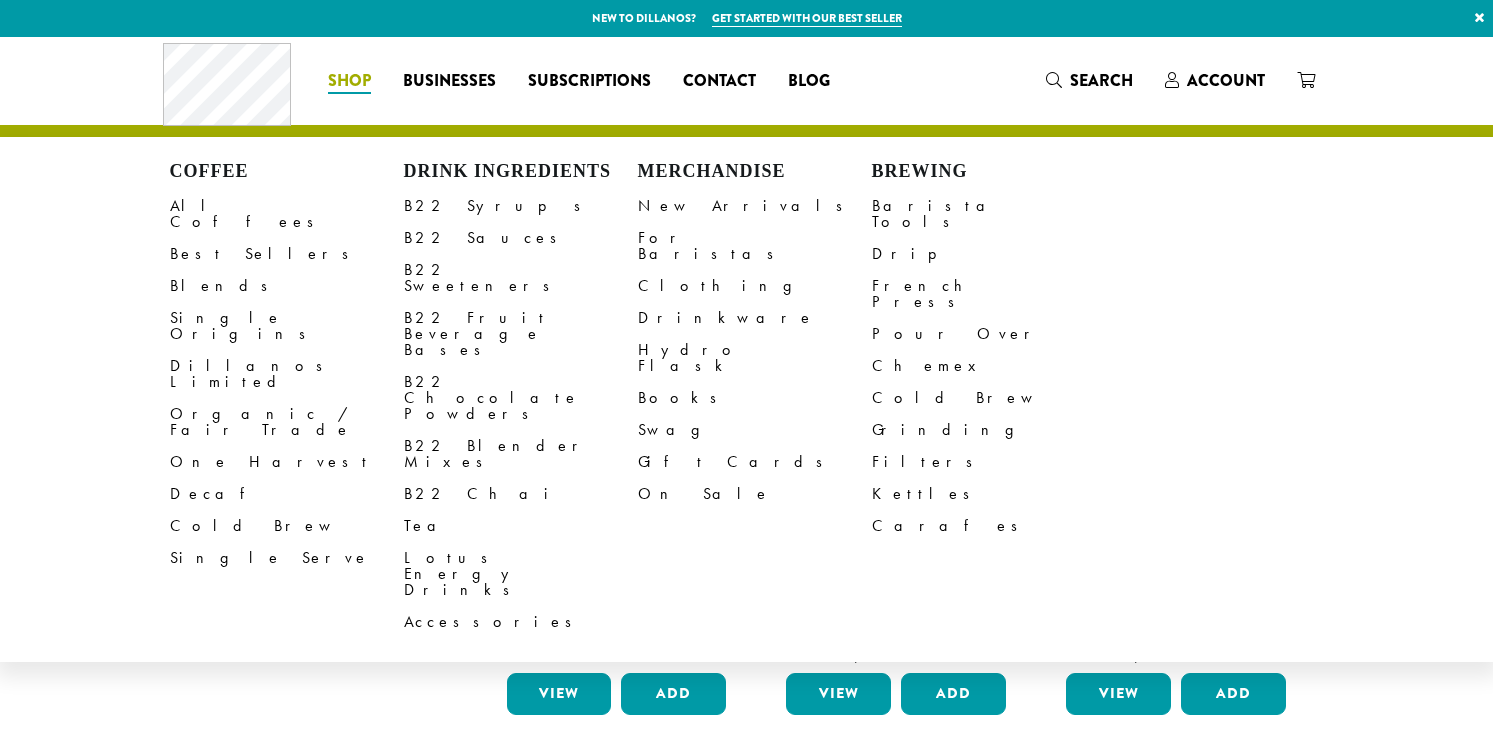 scroll, scrollTop: 0, scrollLeft: 0, axis: both 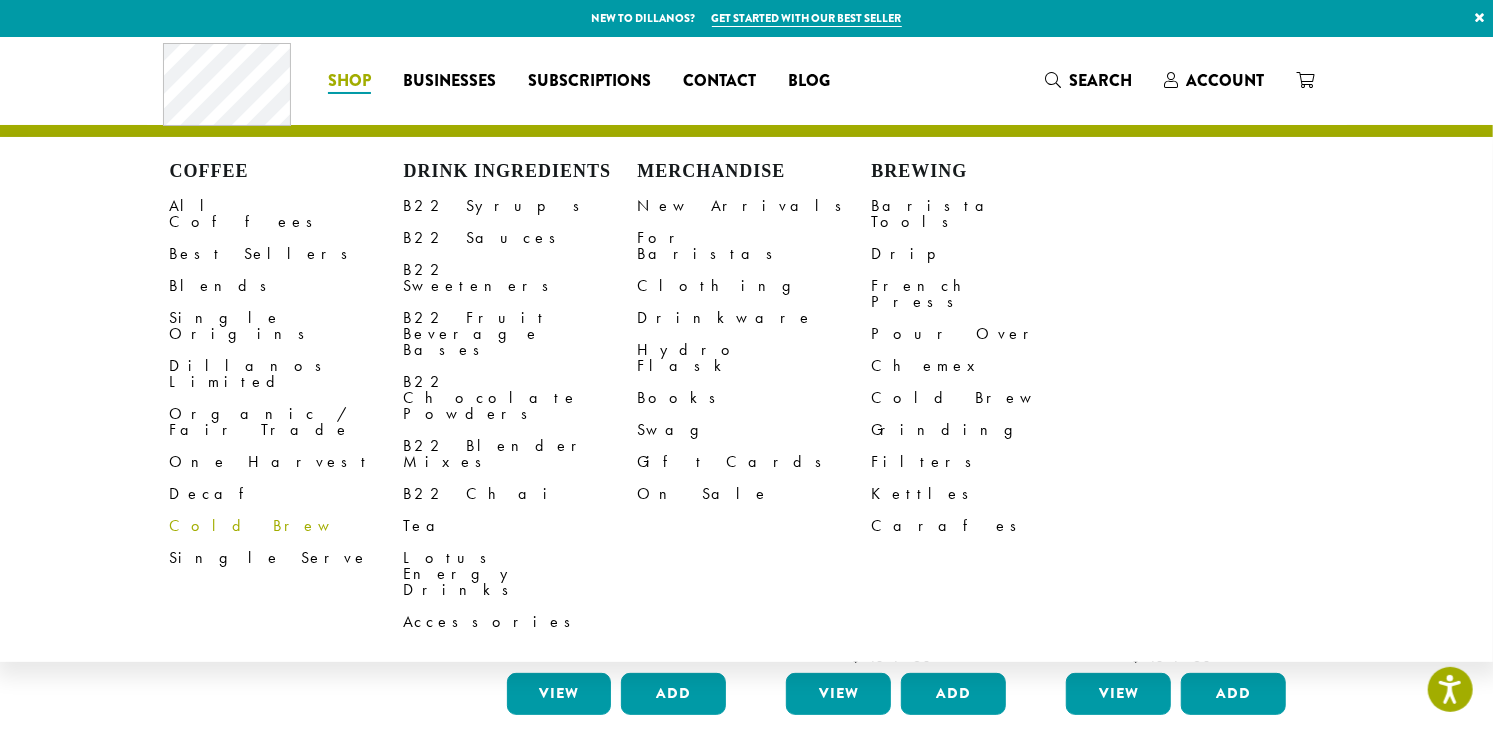 click on "Cold Brew" at bounding box center (287, 526) 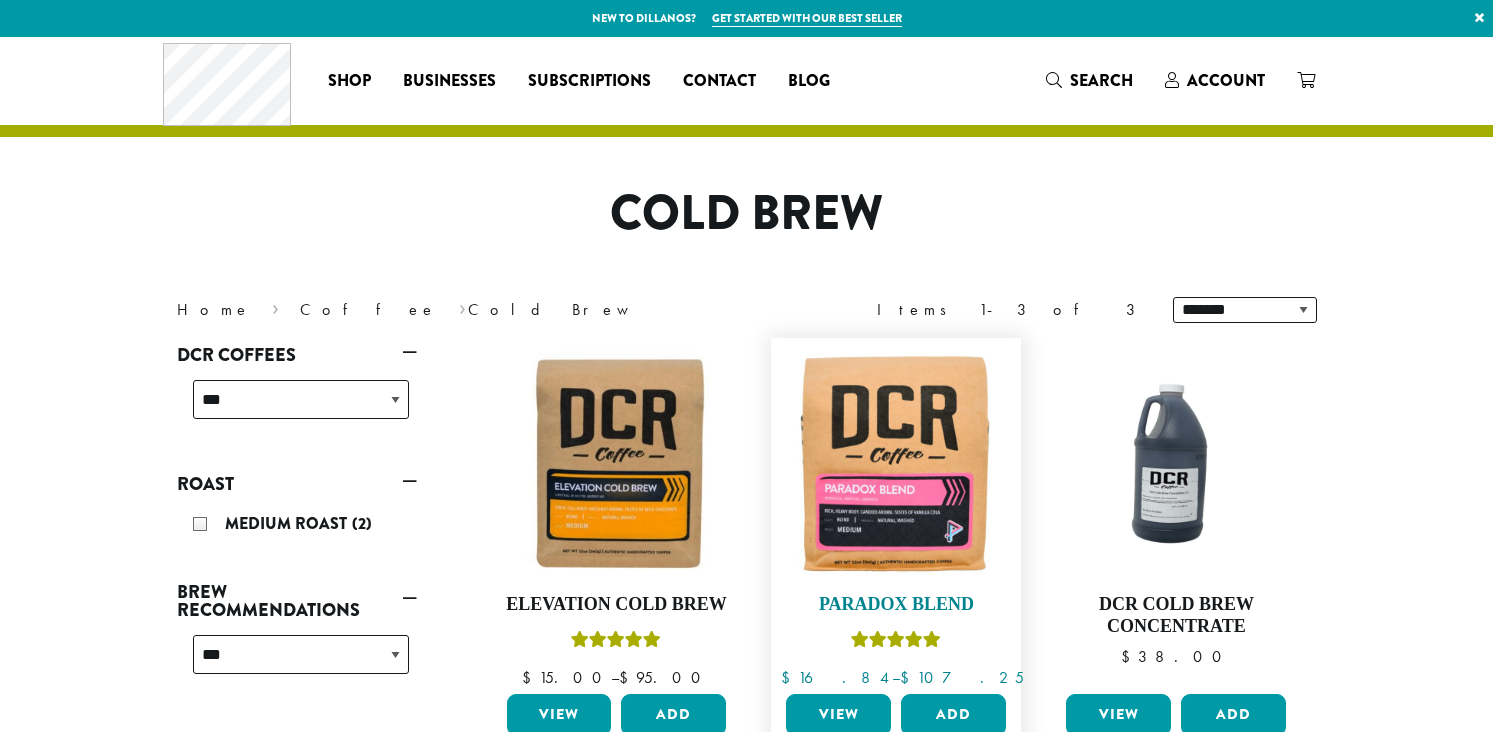scroll, scrollTop: 0, scrollLeft: 0, axis: both 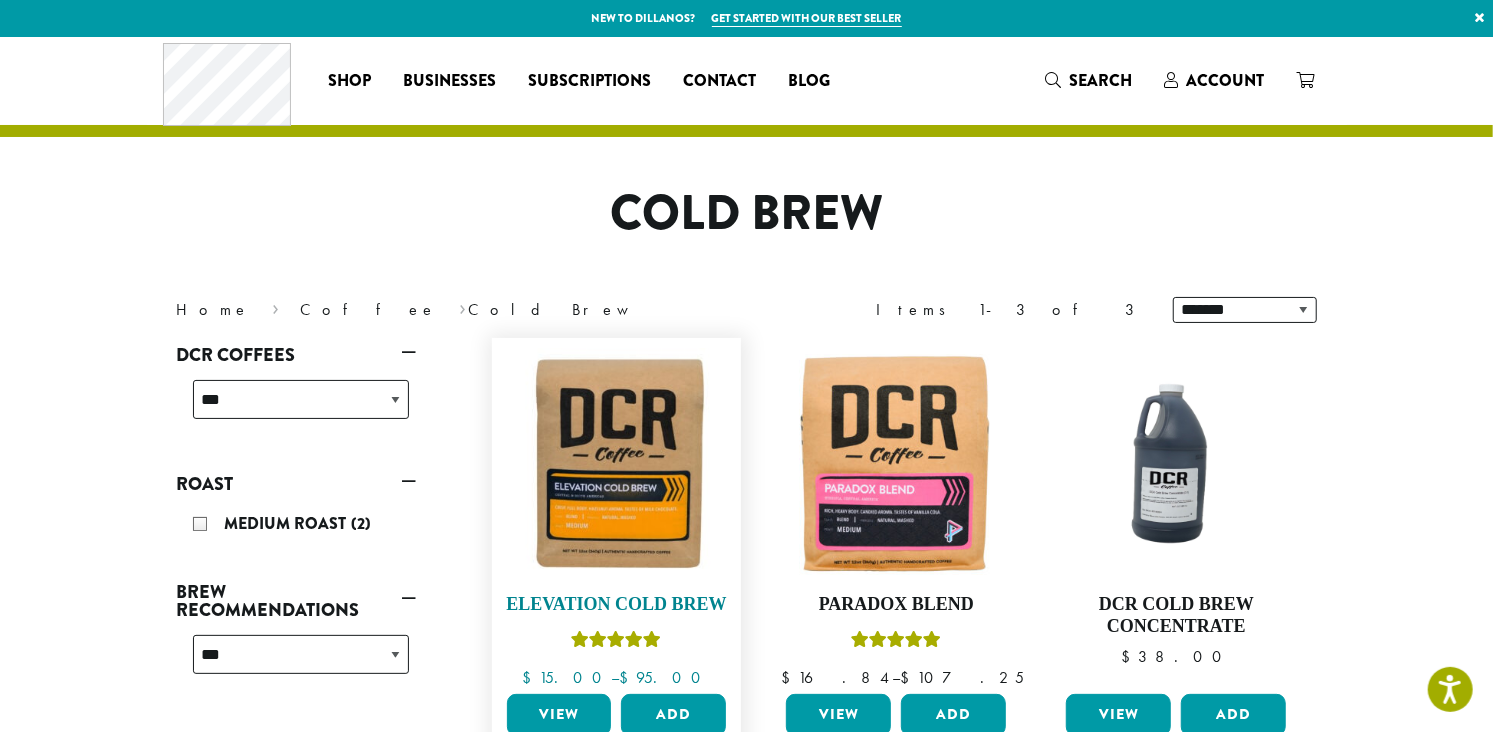 click on "Elevation Cold Brew" at bounding box center (617, 605) 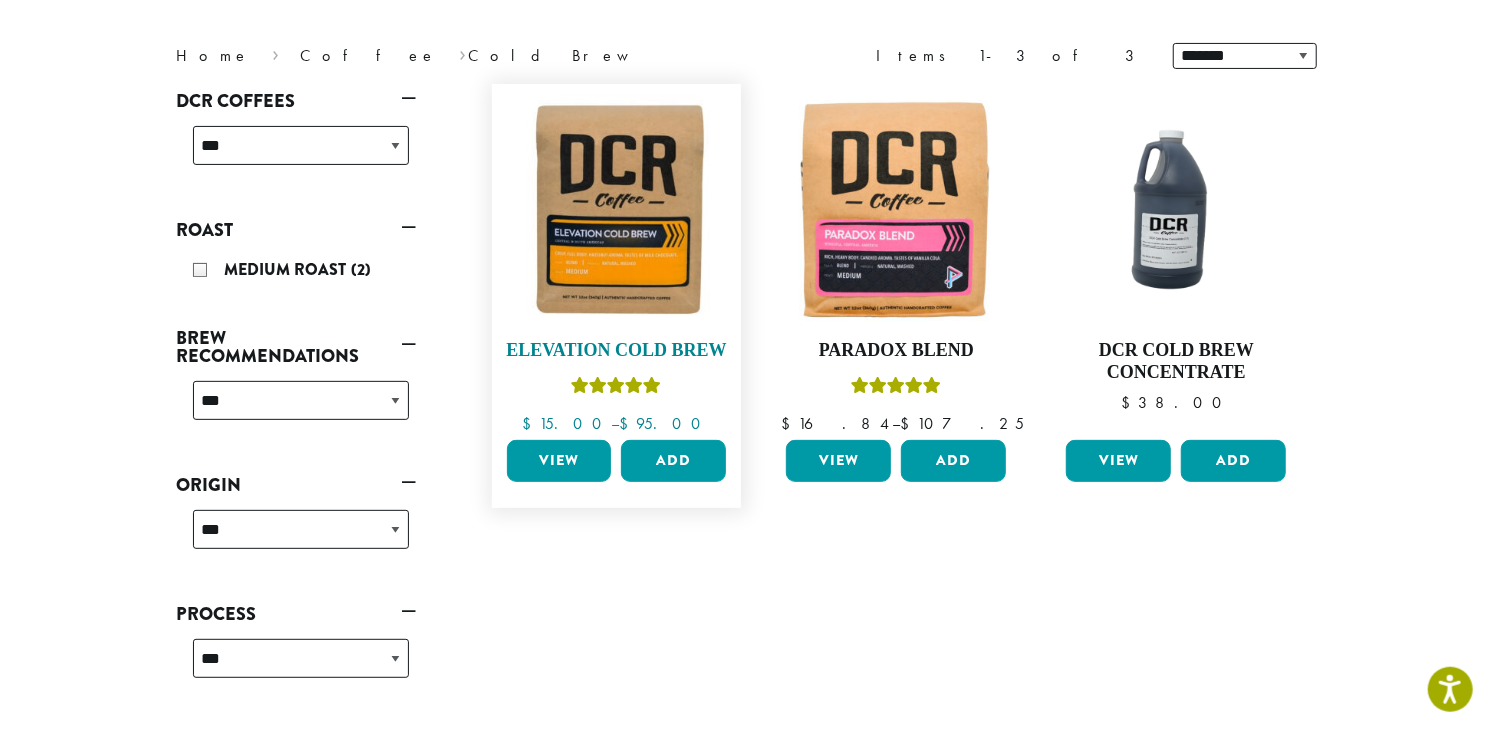 scroll, scrollTop: 258, scrollLeft: 0, axis: vertical 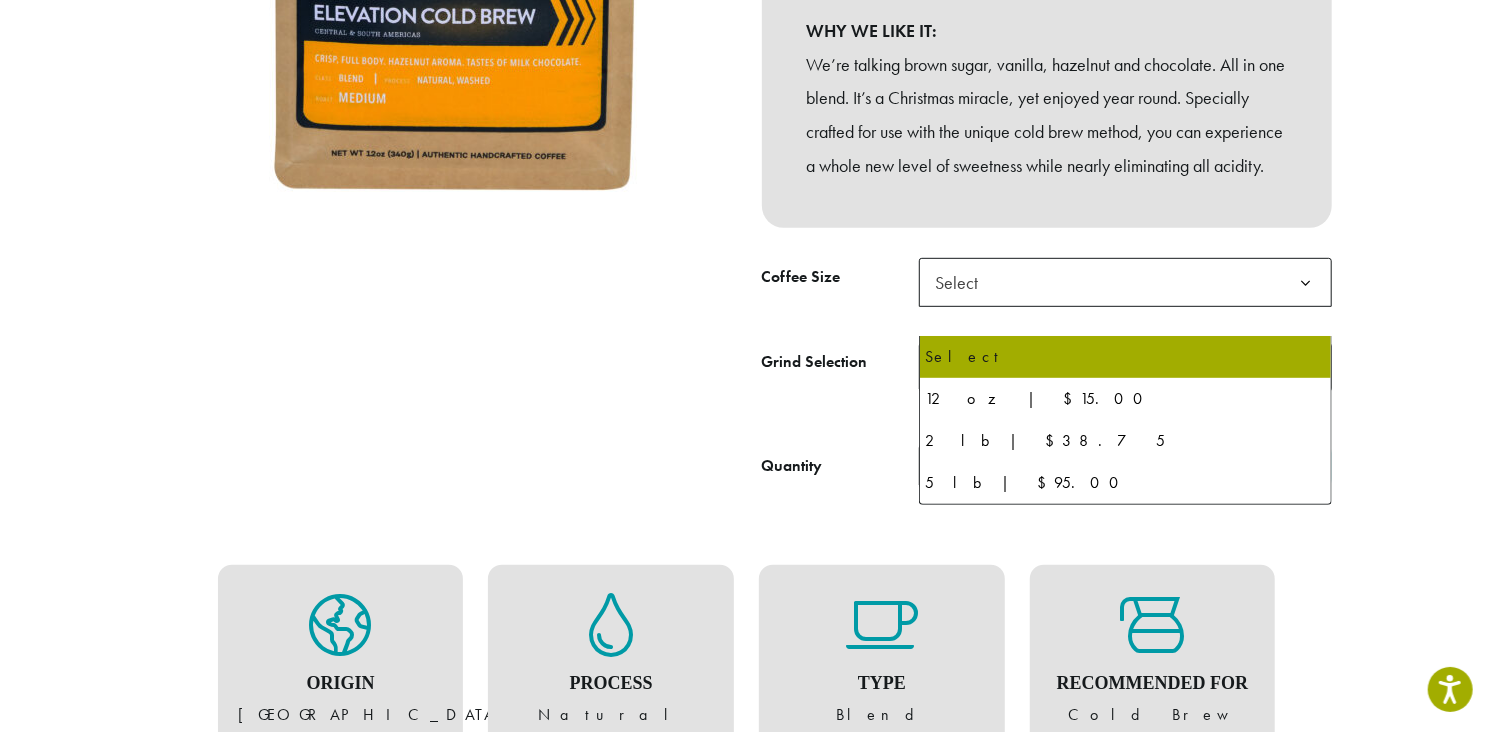click on "Select" 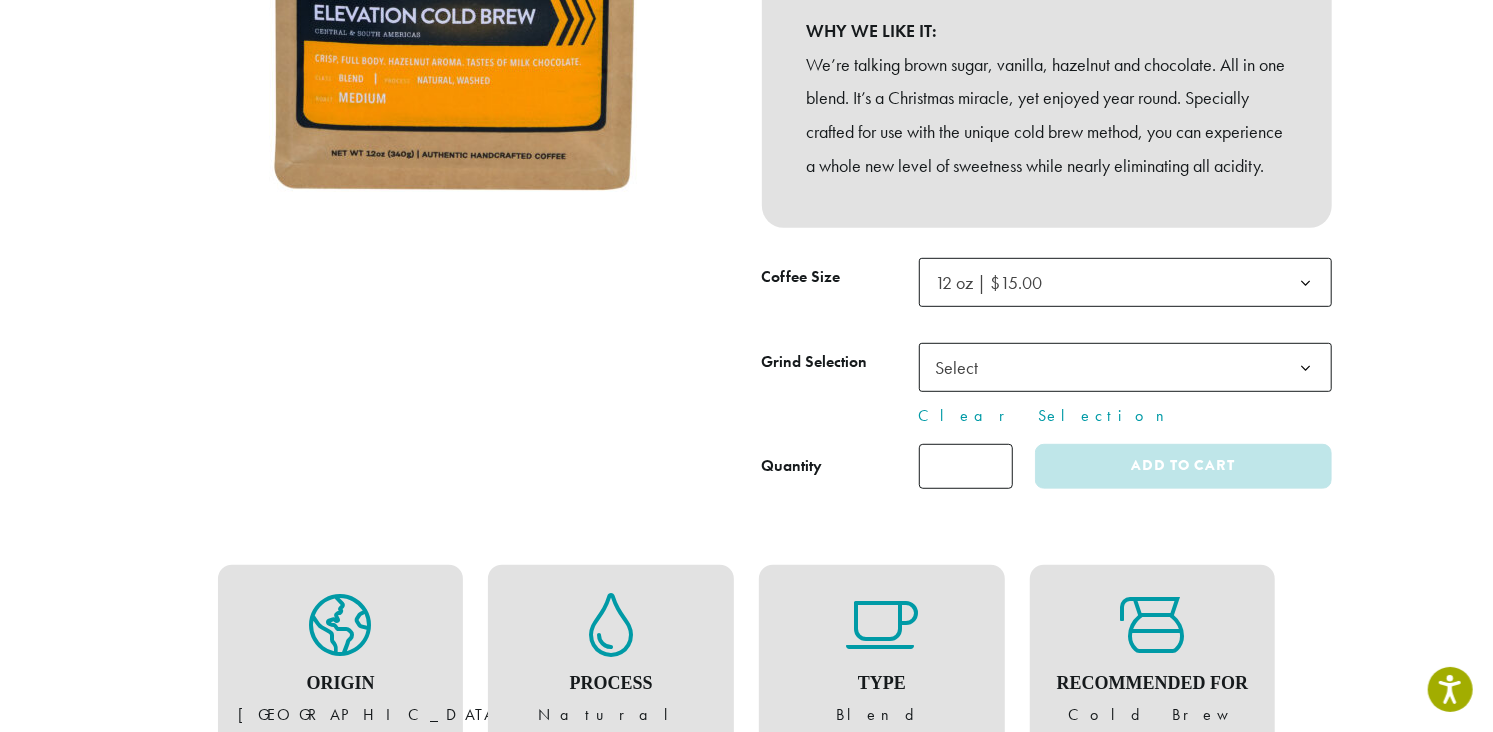 click on "Select" 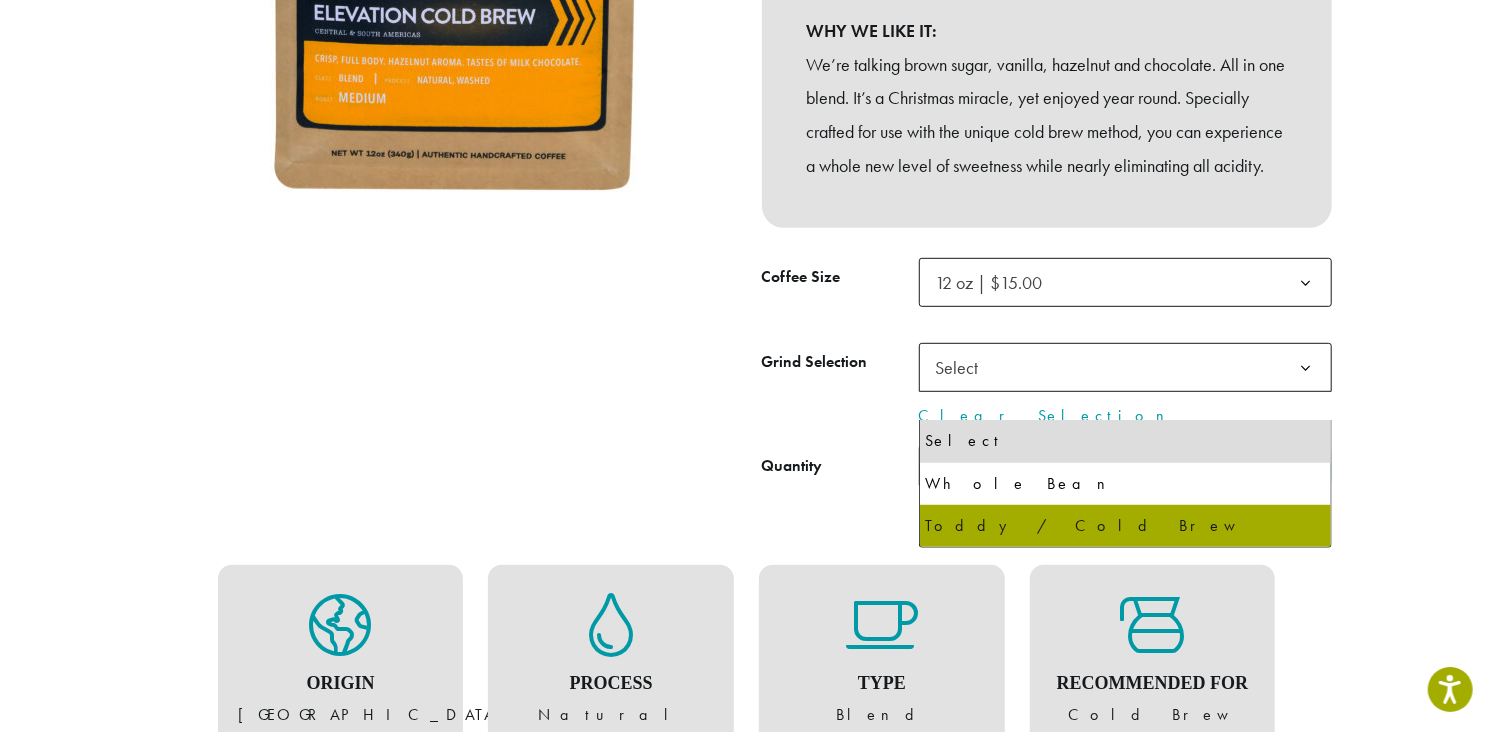 select on "*********" 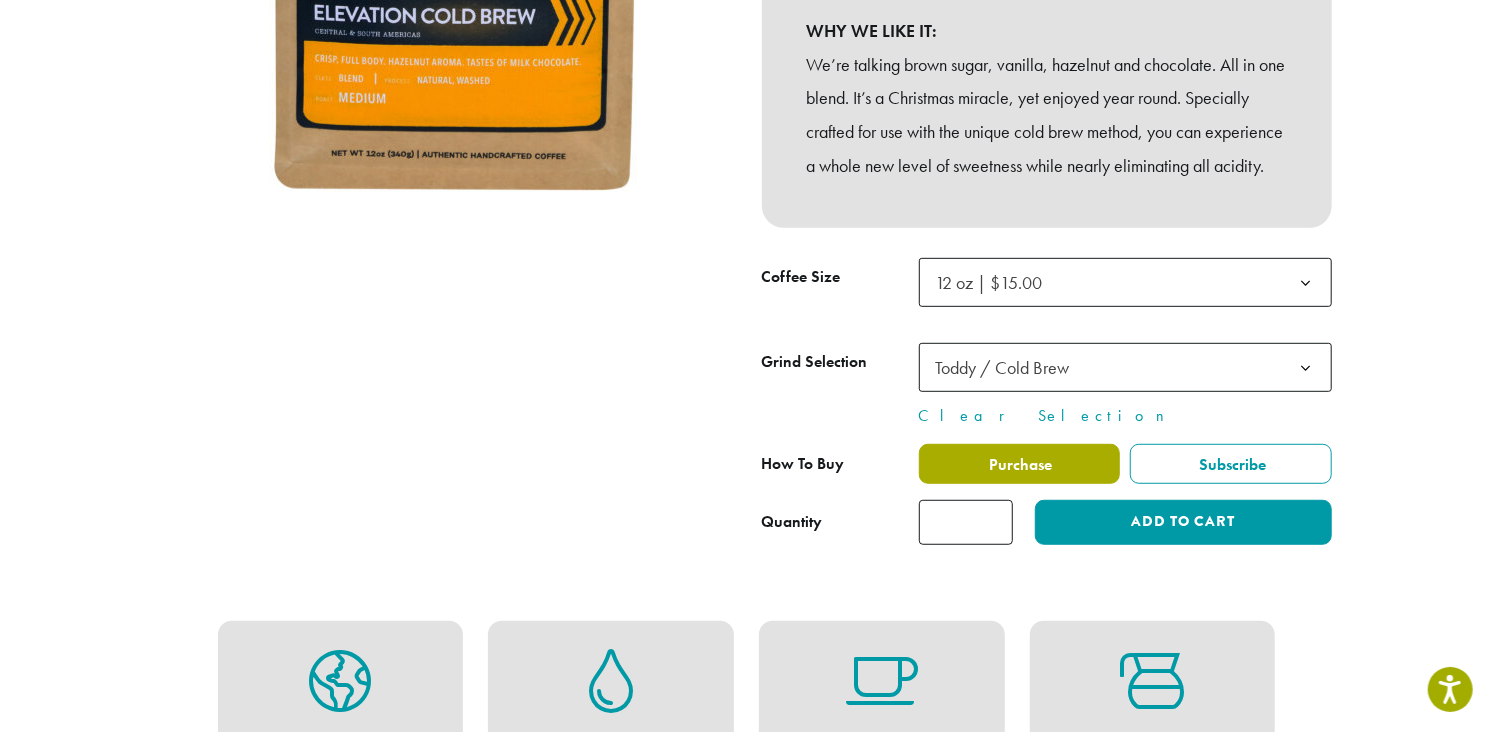 click on "Purchase" 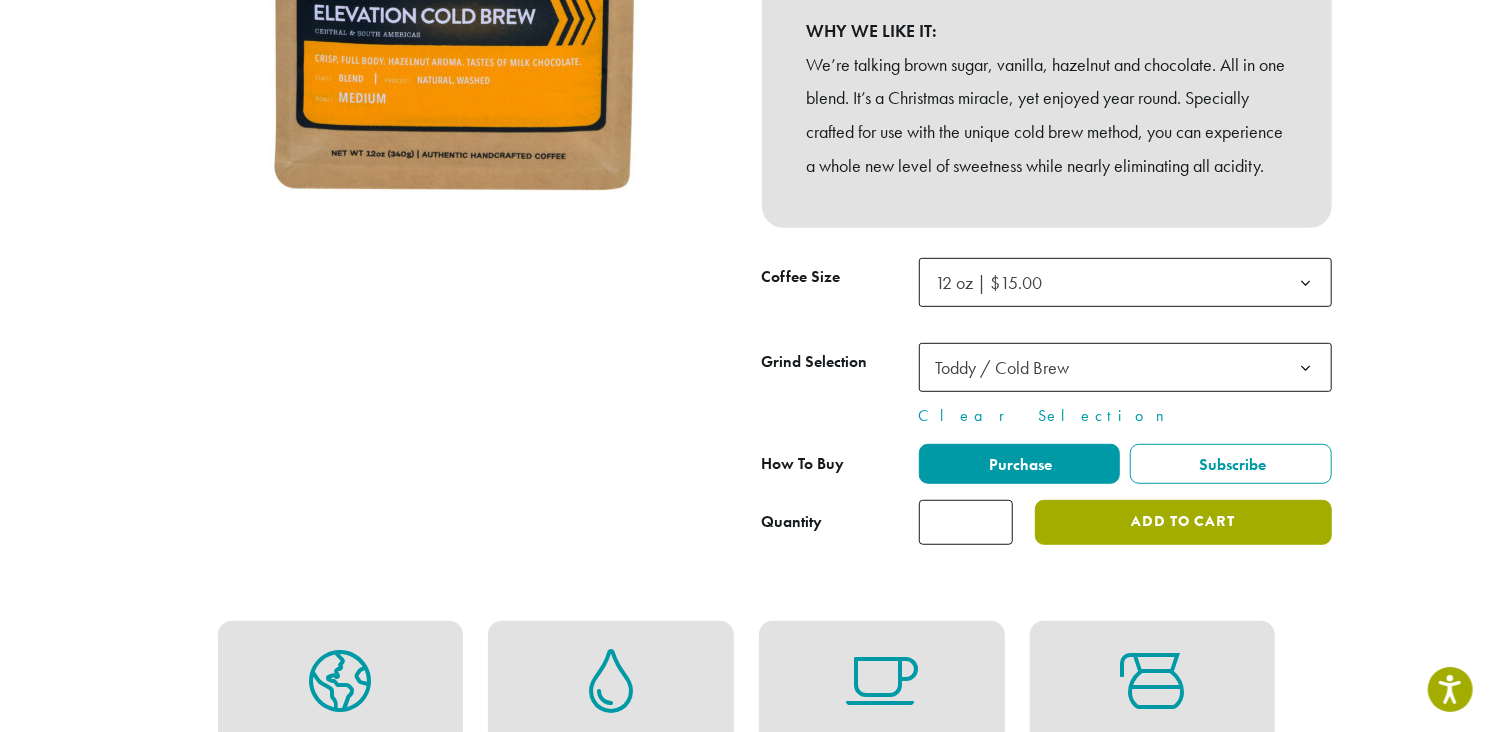 click on "Add to cart" 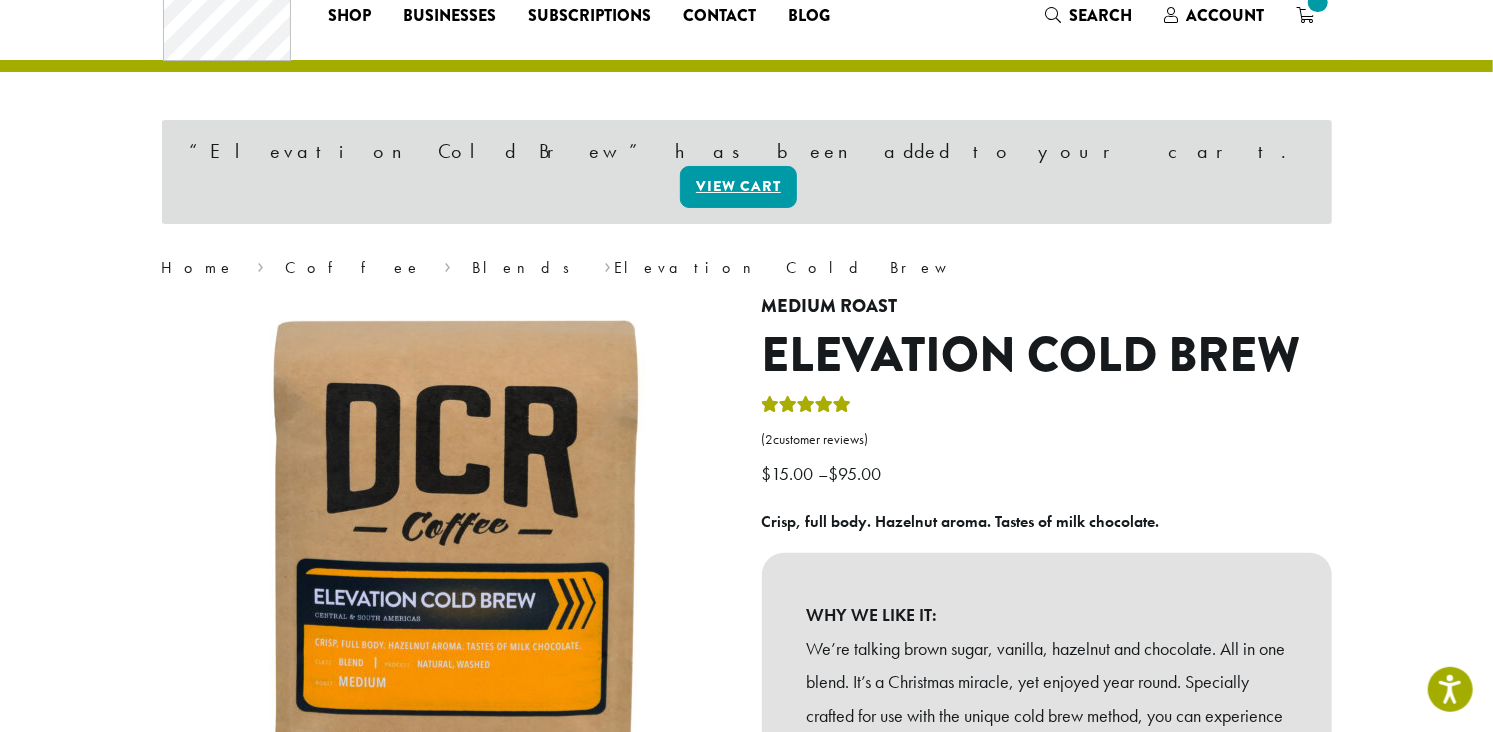 scroll, scrollTop: 0, scrollLeft: 0, axis: both 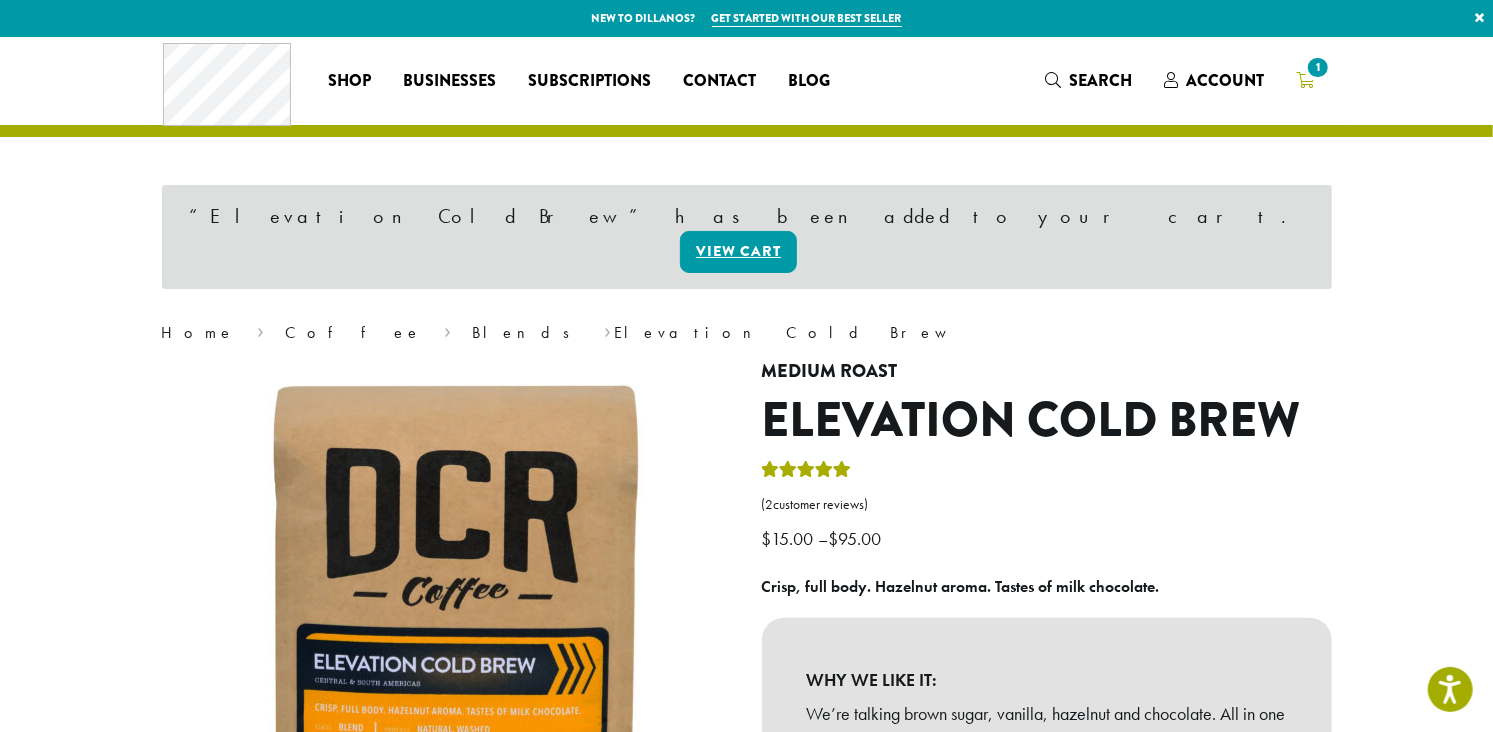 click on "1" at bounding box center (1306, 80) 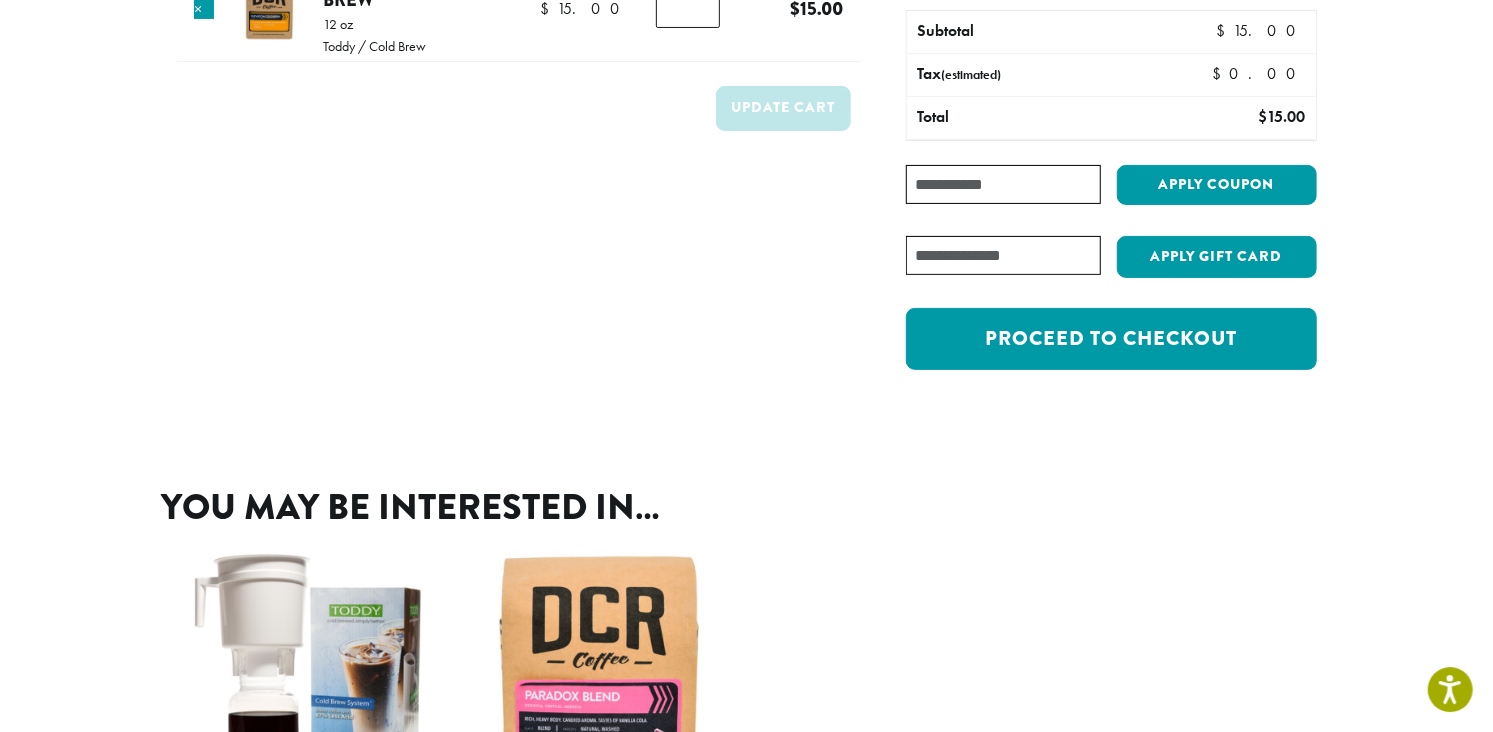 scroll, scrollTop: 227, scrollLeft: 0, axis: vertical 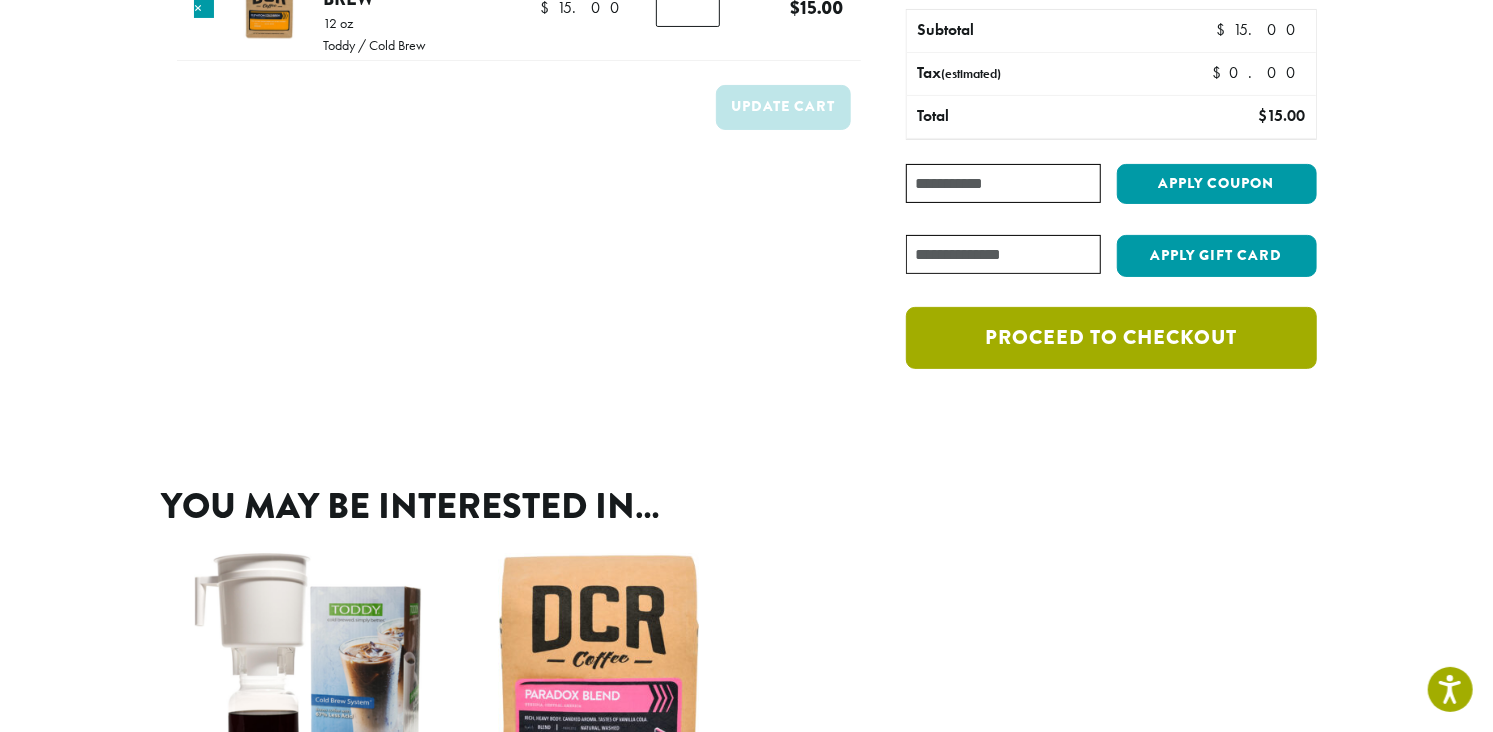 click on "Proceed to checkout" at bounding box center (1111, 338) 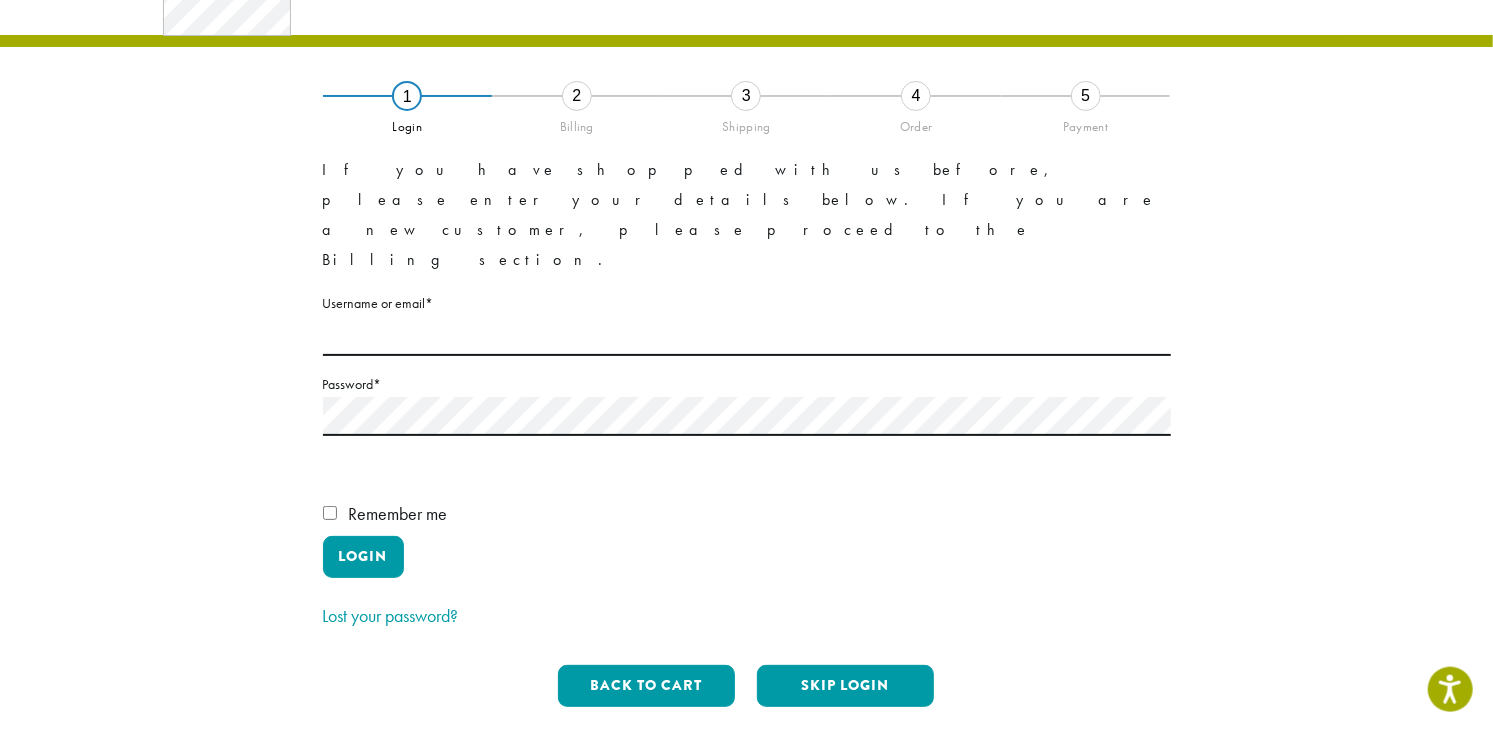 scroll, scrollTop: 294, scrollLeft: 0, axis: vertical 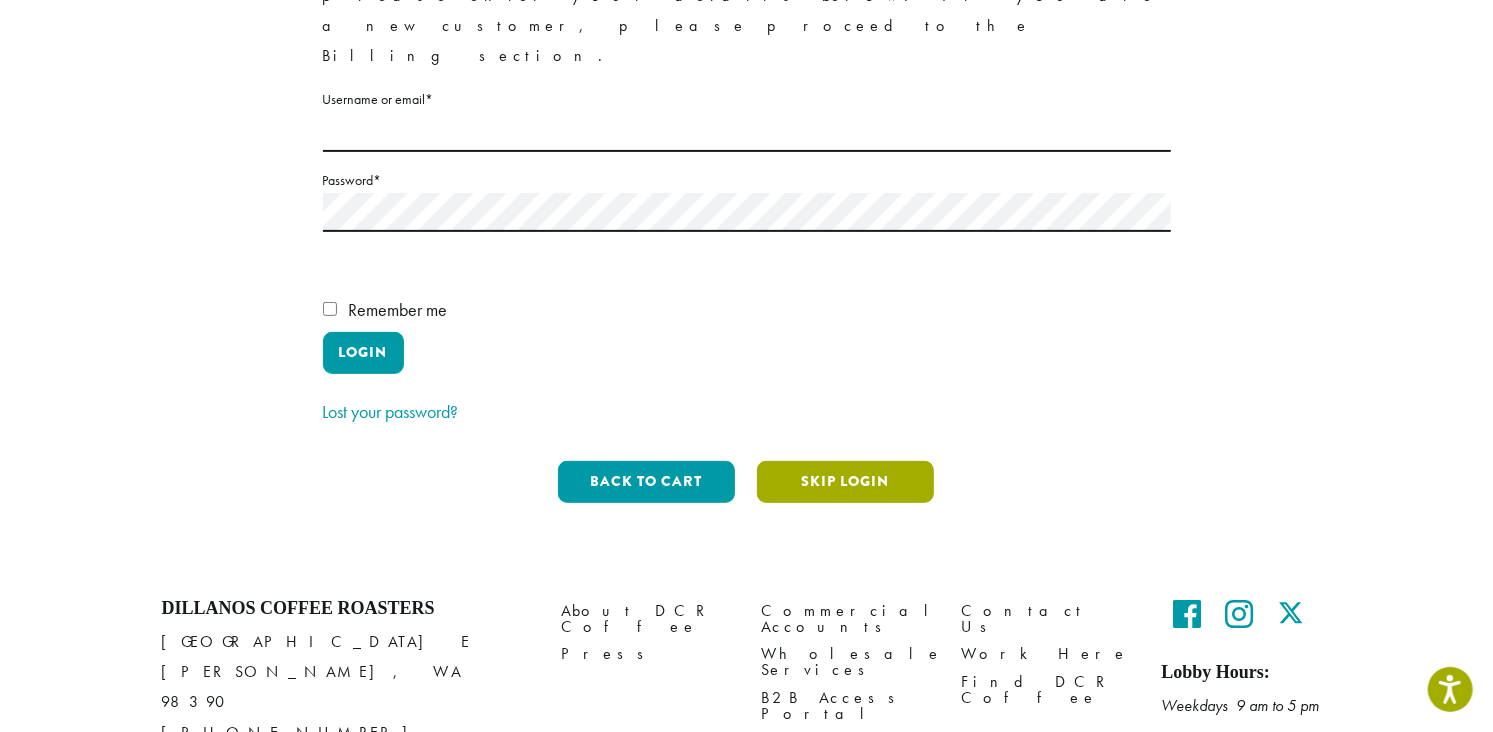 click on "Skip Login" at bounding box center [845, 482] 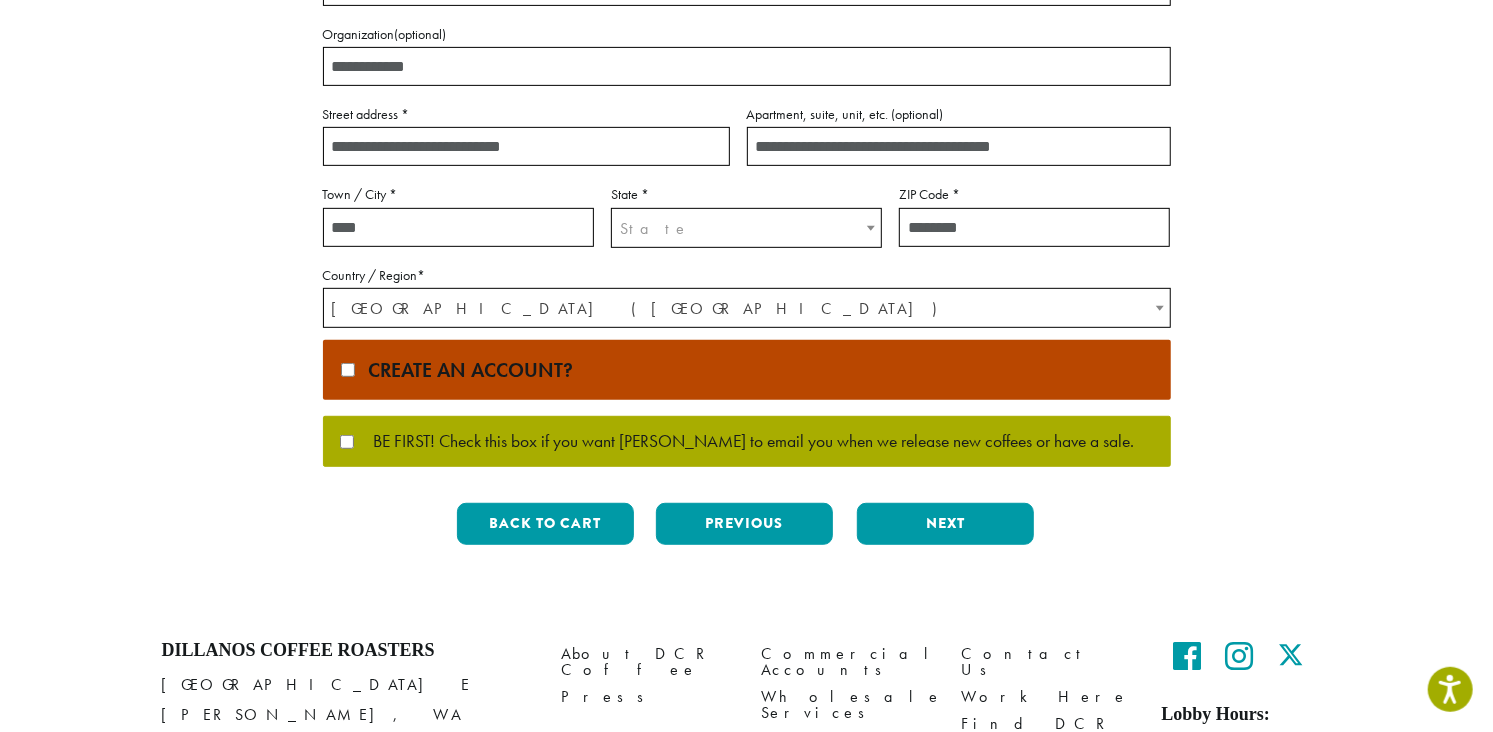 scroll, scrollTop: 642, scrollLeft: 0, axis: vertical 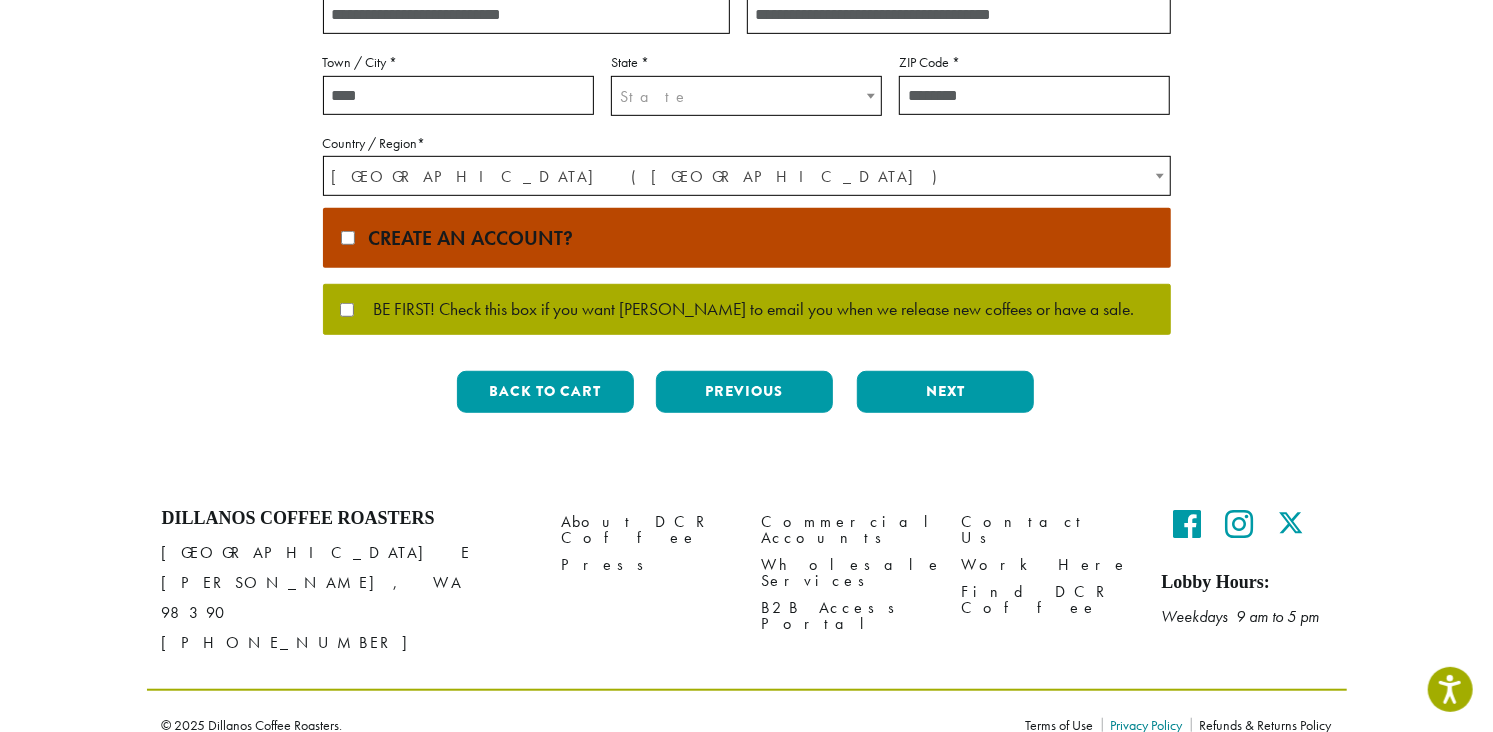 click on "Privacy Policy" at bounding box center [1146, 725] 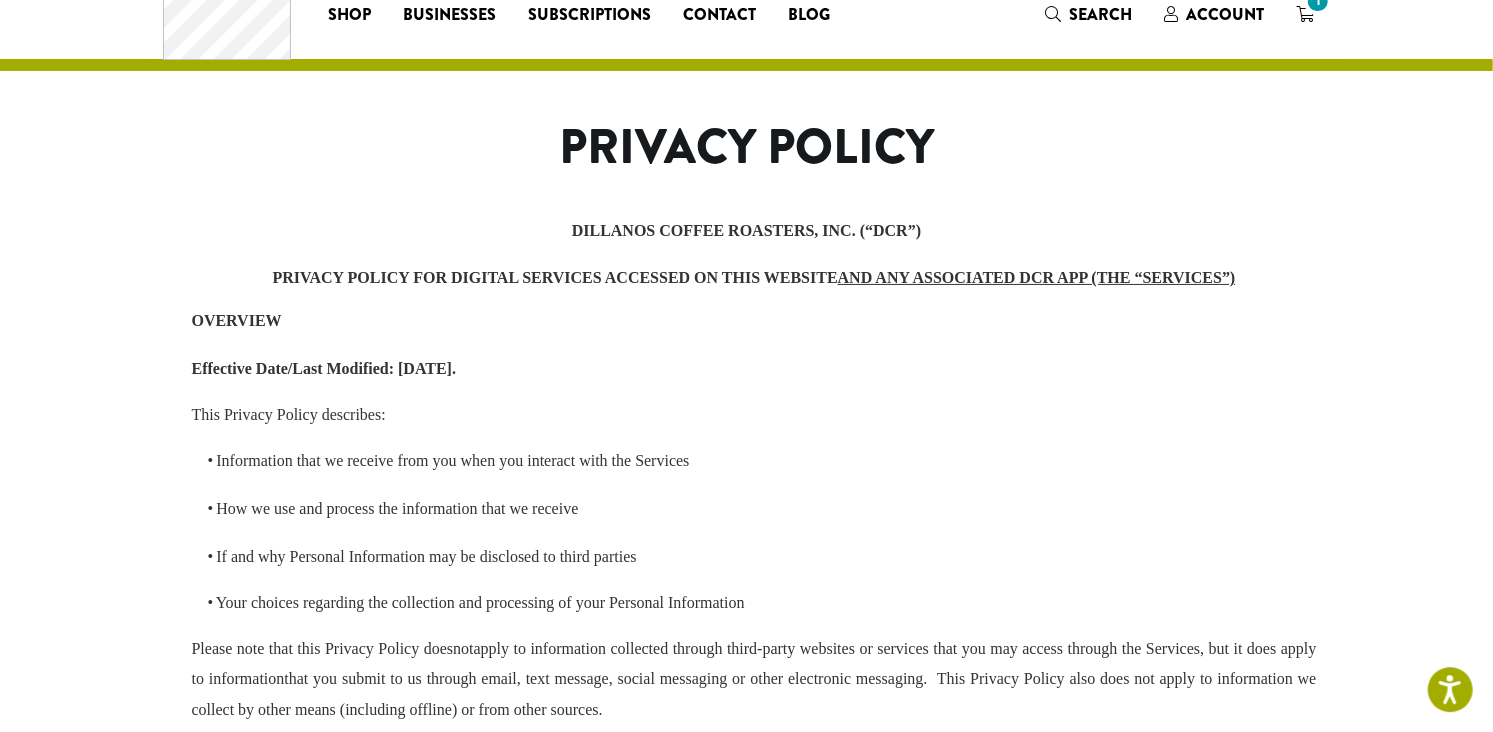 scroll, scrollTop: 0, scrollLeft: 0, axis: both 